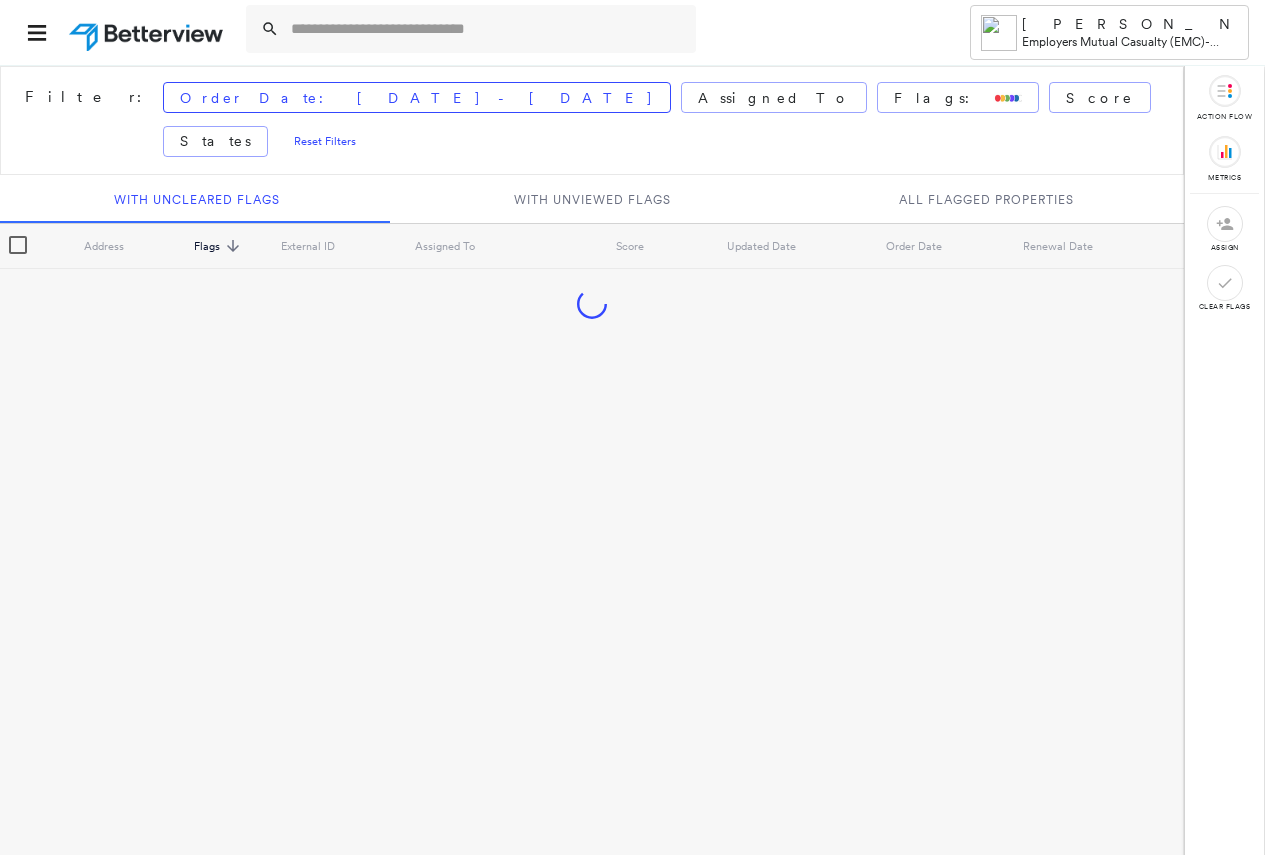 scroll, scrollTop: 0, scrollLeft: 0, axis: both 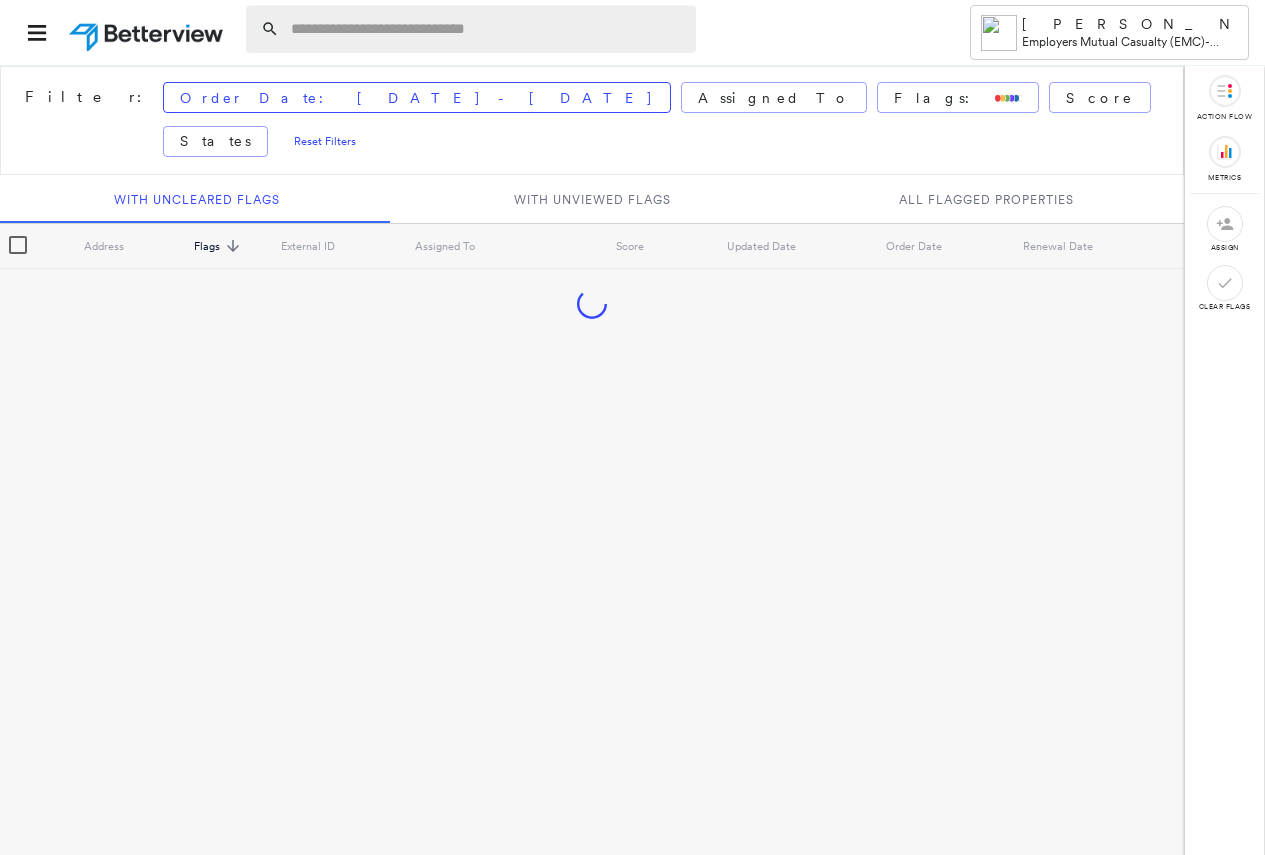click at bounding box center [487, 29] 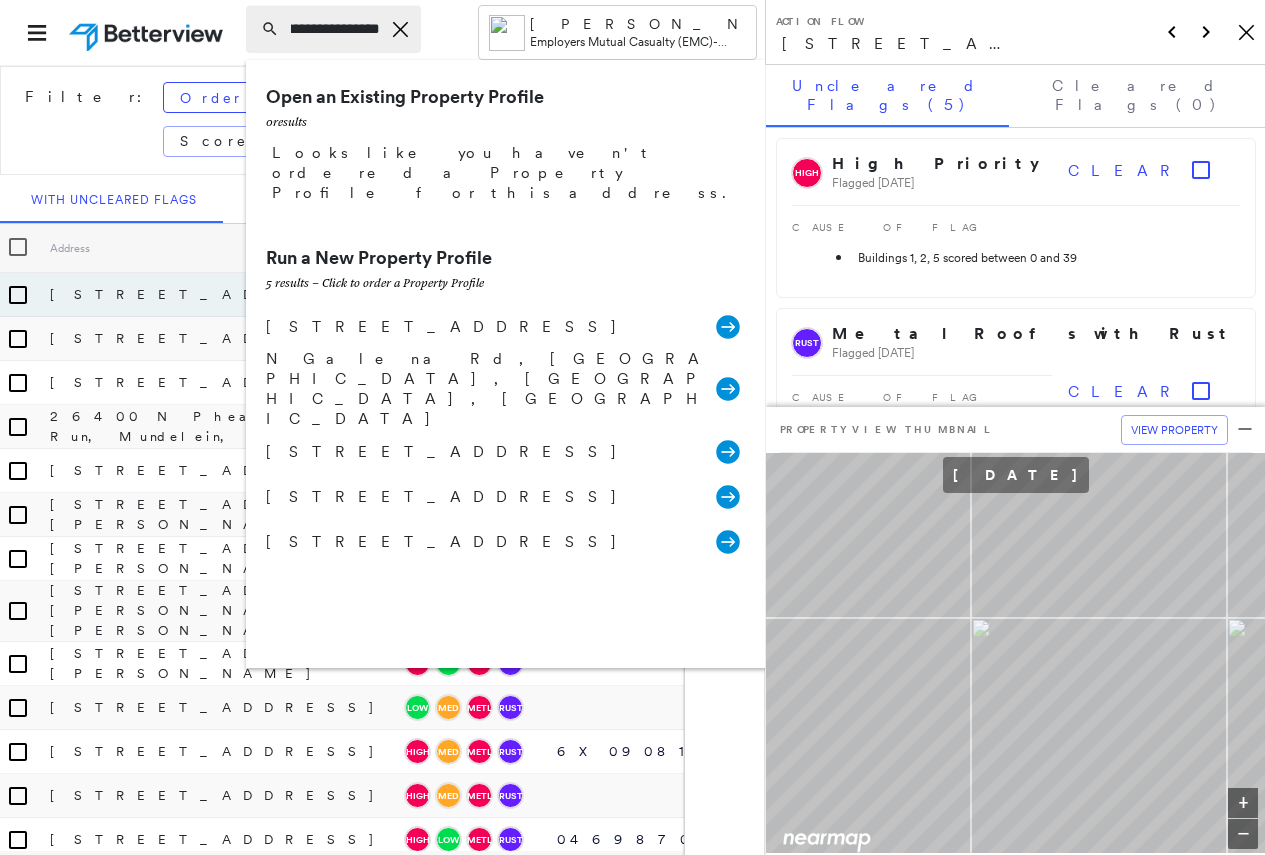 scroll, scrollTop: 0, scrollLeft: 75, axis: horizontal 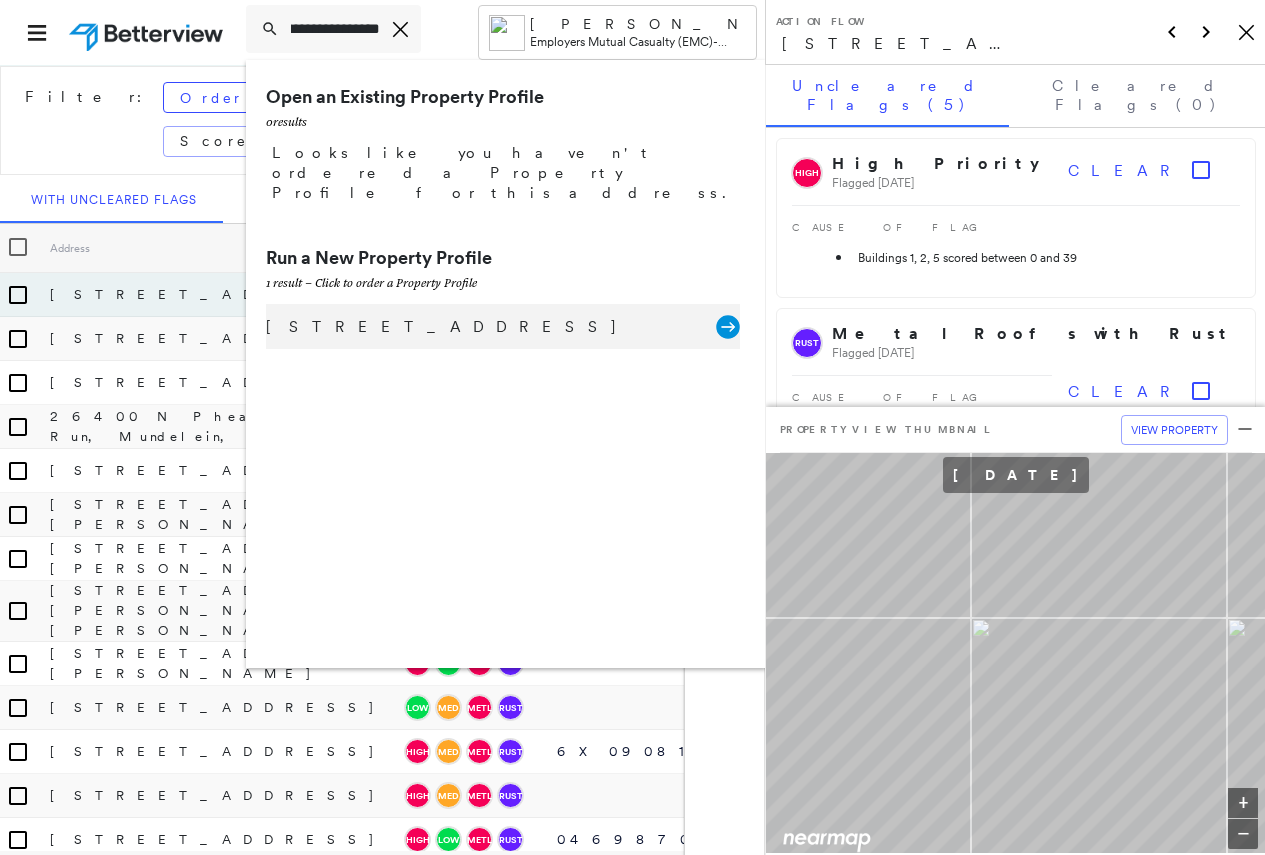 type on "**********" 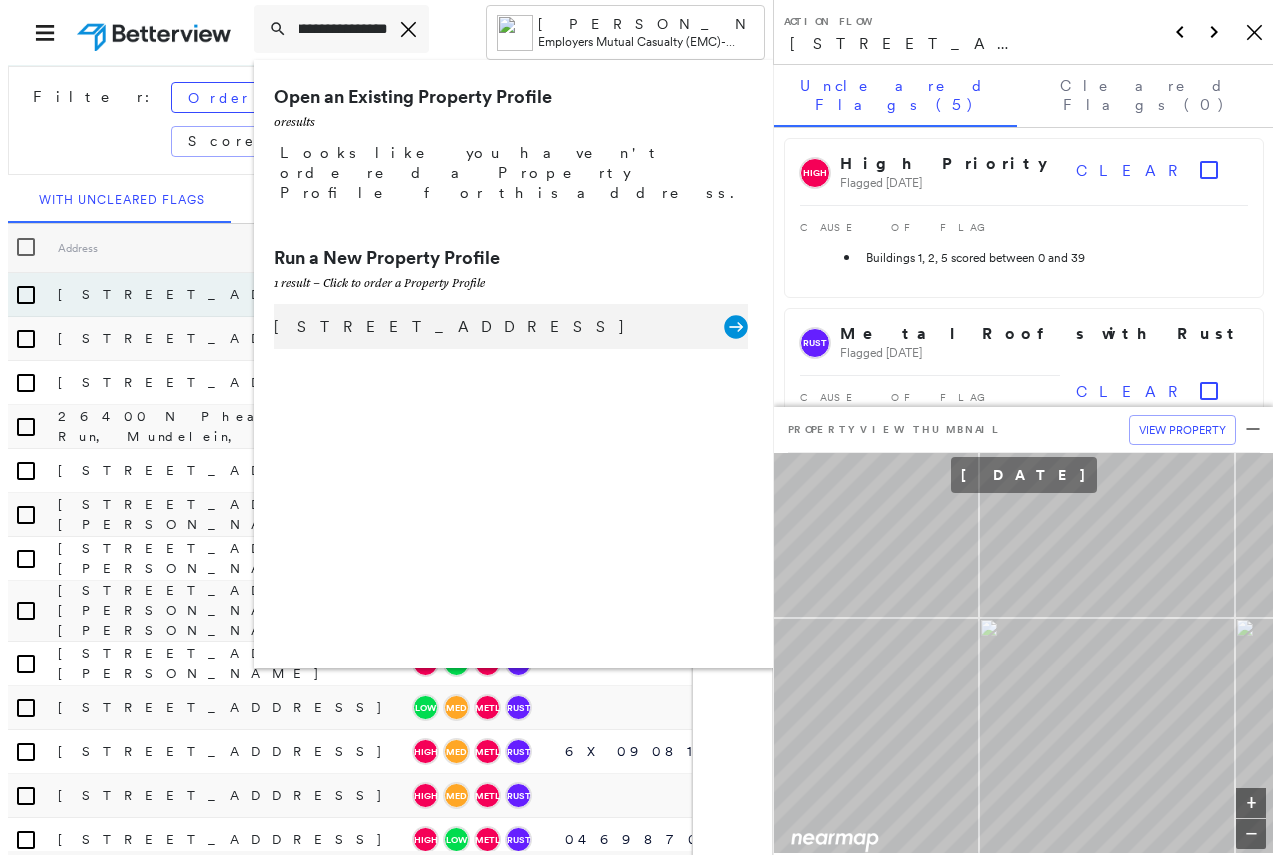 scroll, scrollTop: 0, scrollLeft: 0, axis: both 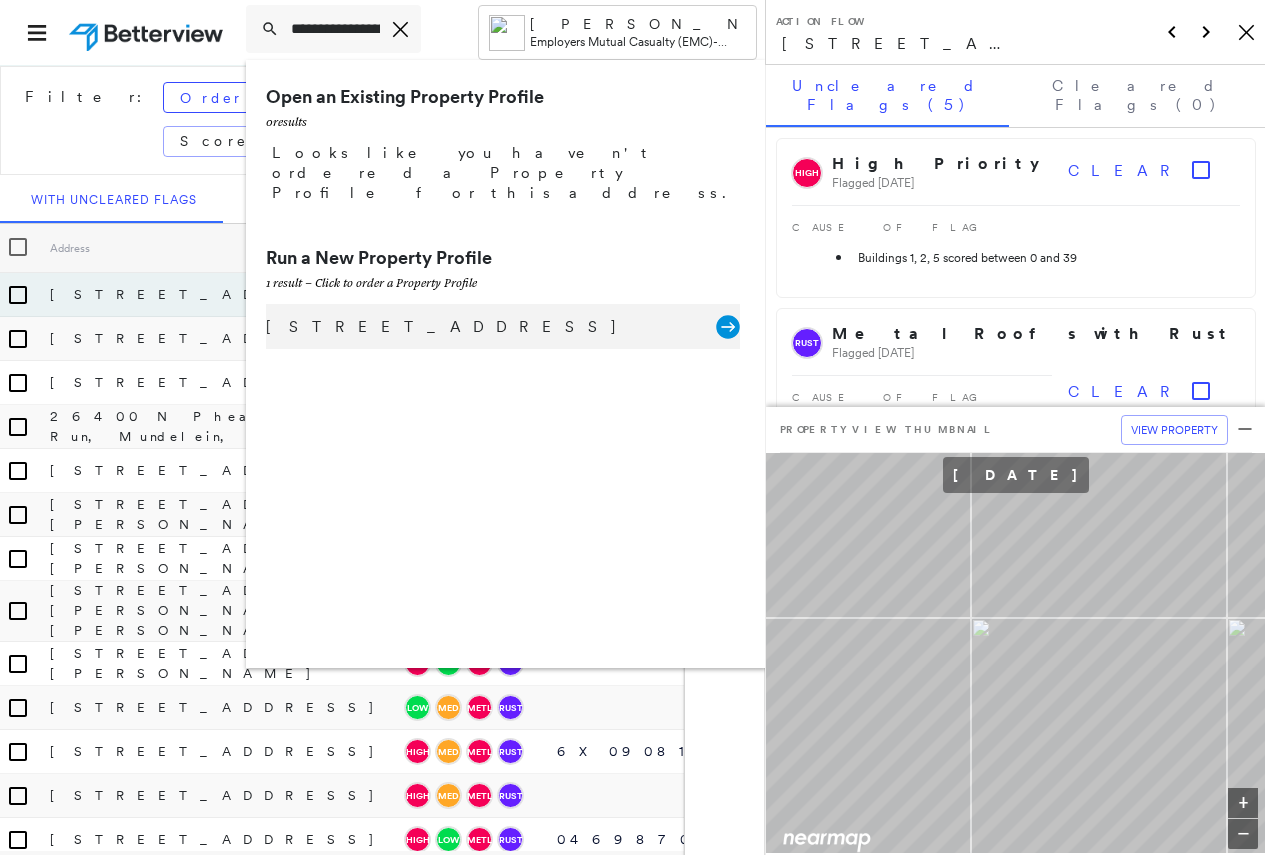 click on "[STREET_ADDRESS]" at bounding box center (491, 327) 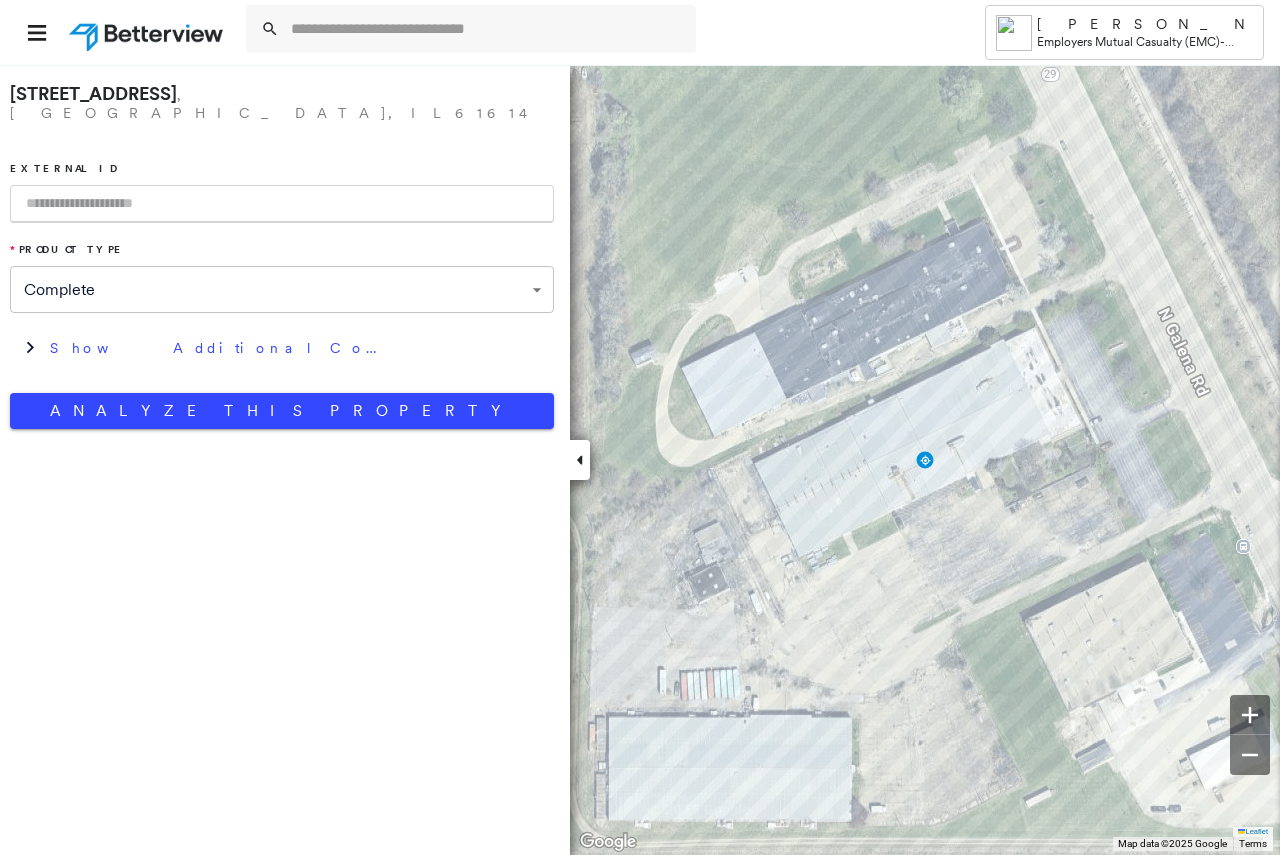click at bounding box center (282, 204) 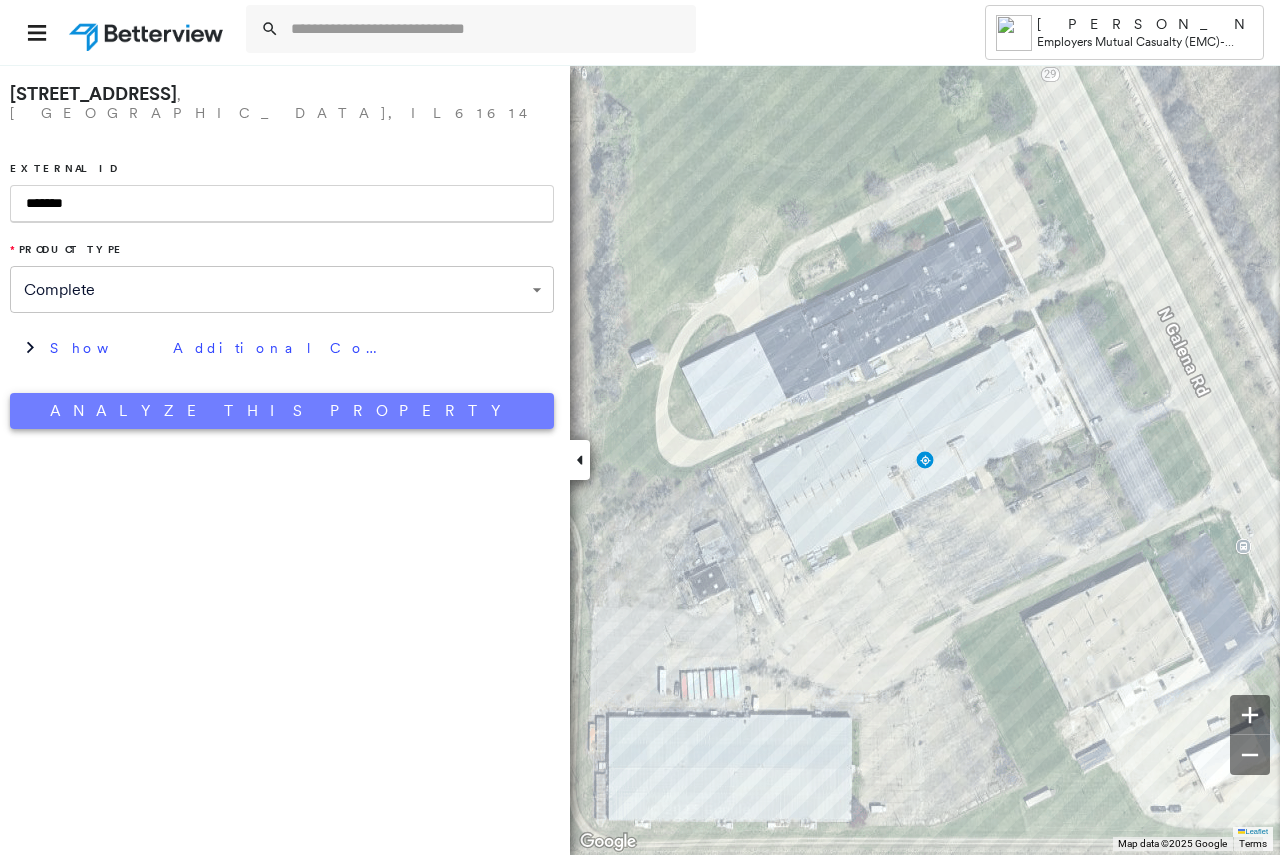 type on "*******" 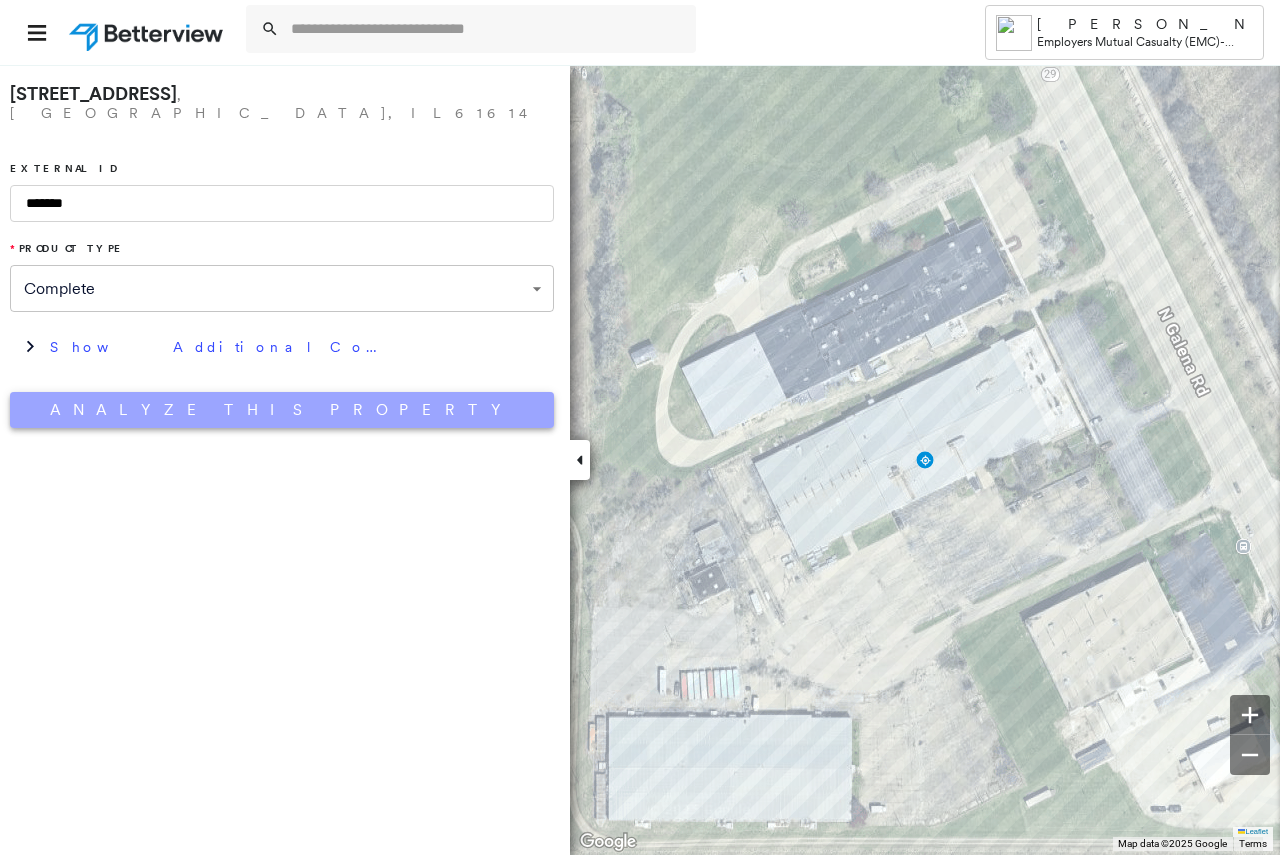 click on "Analyze This Property" at bounding box center (282, 410) 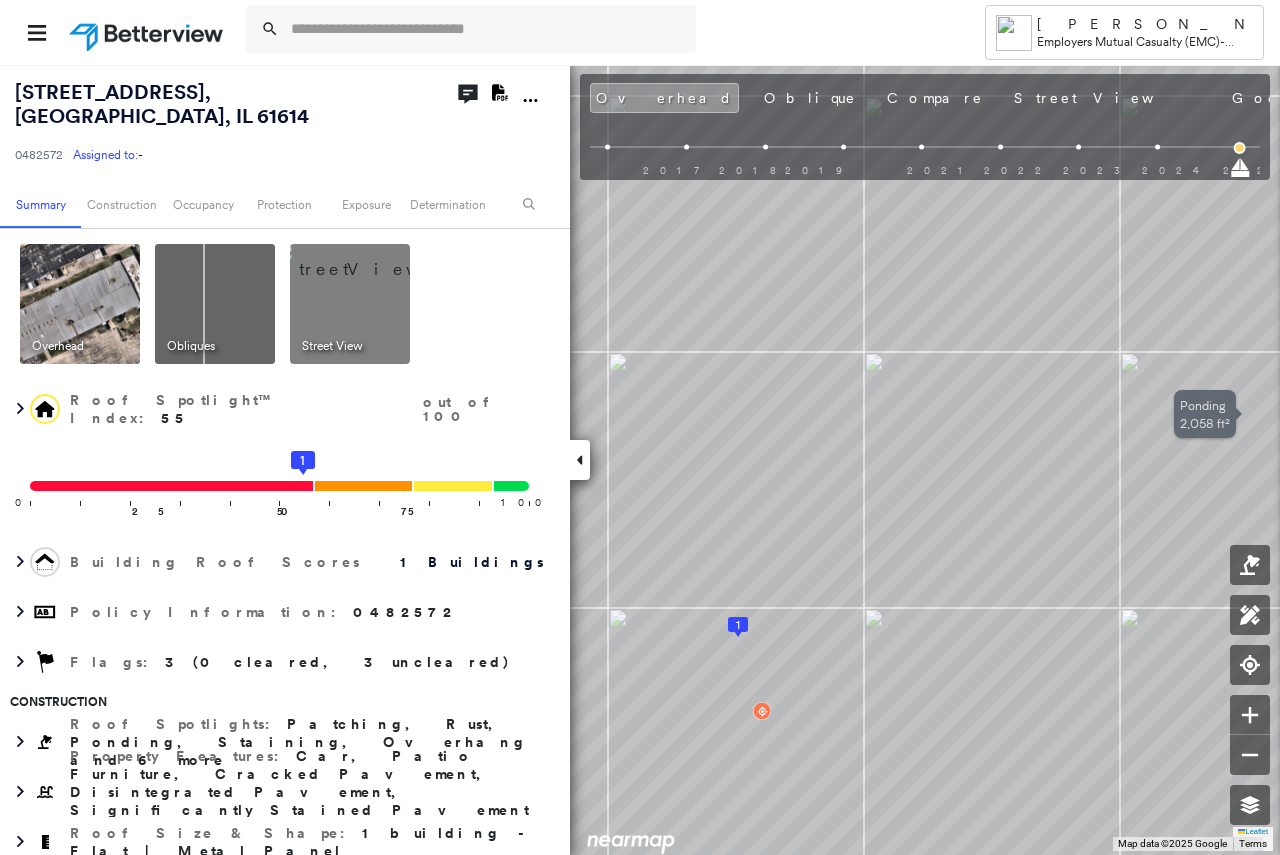 click on "Tower [PERSON_NAME] Employers Mutual Casualty (EMC)  -   [GEOGRAPHIC_DATA] [STREET_ADDRESS] 0482572 Assigned to:  - Assigned to:  - 0482572 Assigned to:  - Open Comments Download PDF Report Summary Construction Occupancy Protection Exposure Determination Overhead Obliques Street View Roof Spotlight™ Index :  55 out of 100 0 100 25 50 75 1 Building Roof Scores 1 Buildings Policy Information :  0482572 Flags :  3 (0 cleared, 3 uncleared) Construction Roof Spotlights :  Patching, Rust, Ponding, Staining, Overhang and 6 more Property Features :  Car, Patio Furniture, Cracked Pavement, Disintegrated Pavement, Significantly Stained Pavement and 3 more Roof Size & Shape :  1 building  - Flat | Metal Panel Assessor and MLS Details Property Lookup BuildZoom - Building Permit Data and Analysis Occupancy Ownership Place Detail Geocode Smarty Streets - Surrounding Properties Protection Protection Exposure FEMA Risk Index Flood Regional Hazard: 1   out of  5 Additional Perils Guidewire HazardHub MLS Photos :" at bounding box center (640, 427) 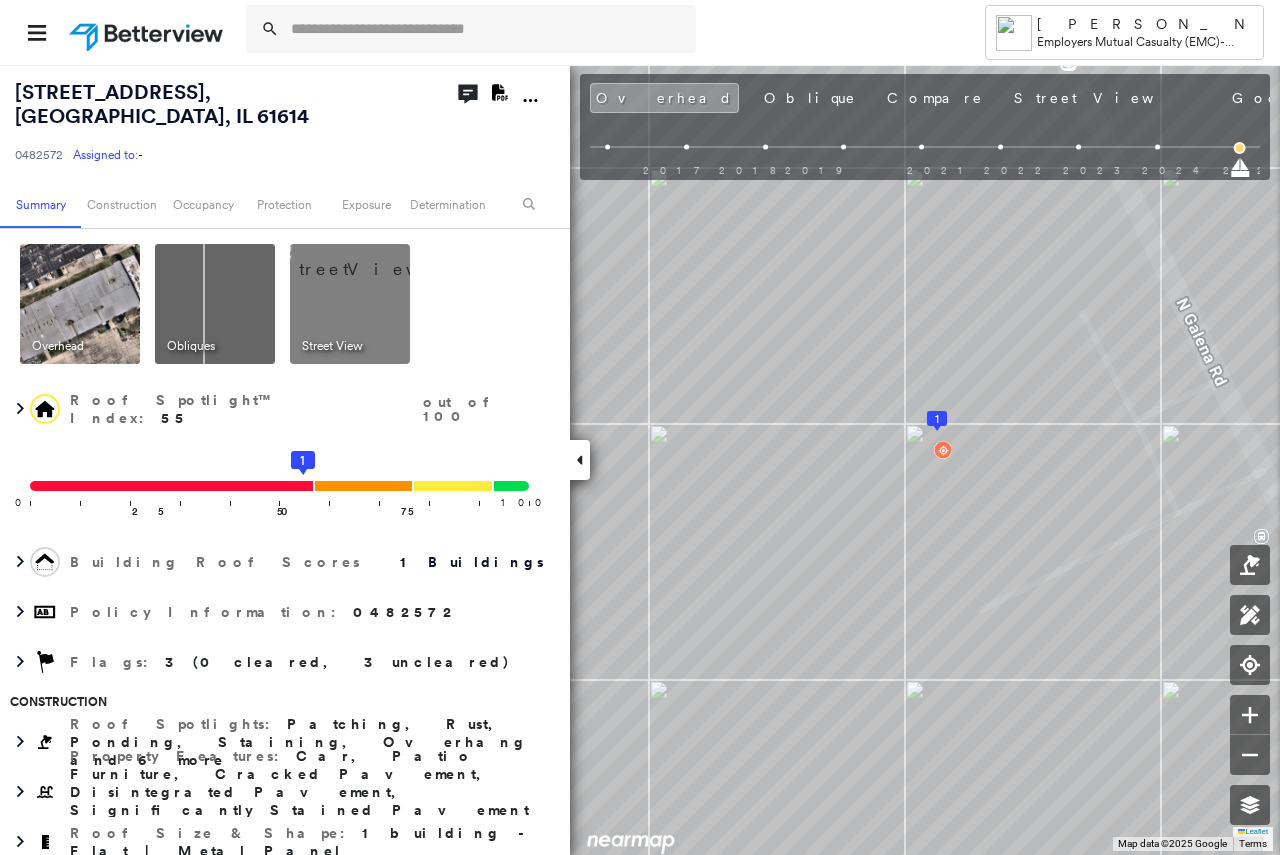 click 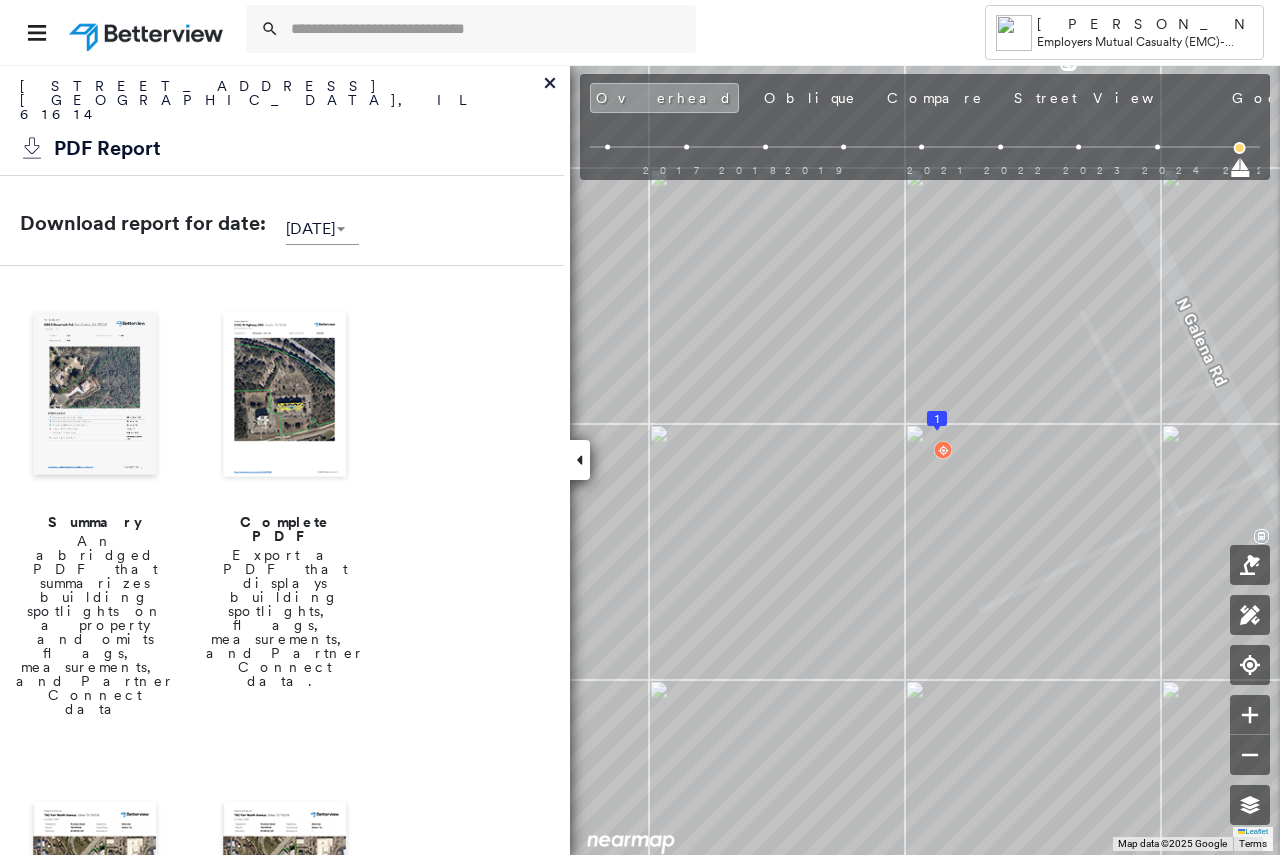 click at bounding box center [285, 396] 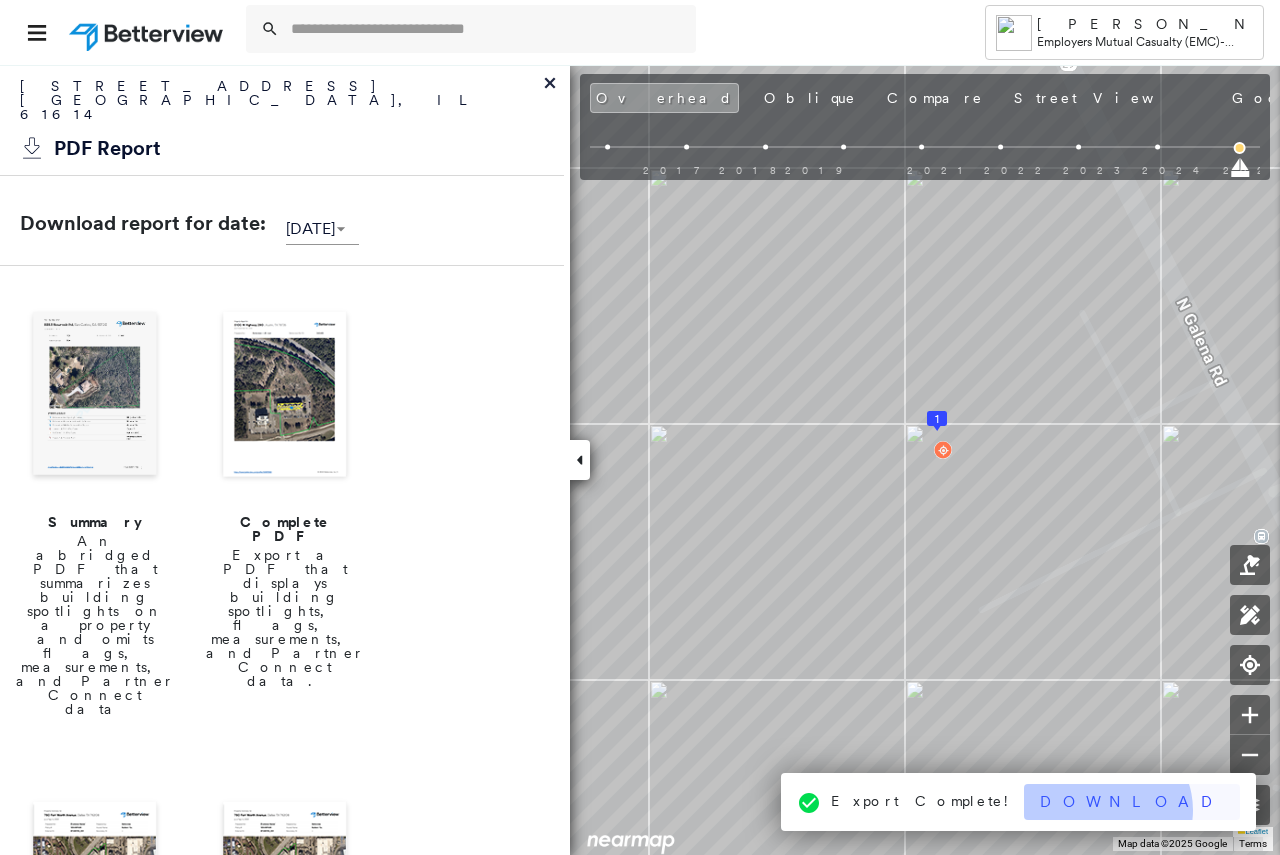 click on "Download" at bounding box center [1132, 802] 